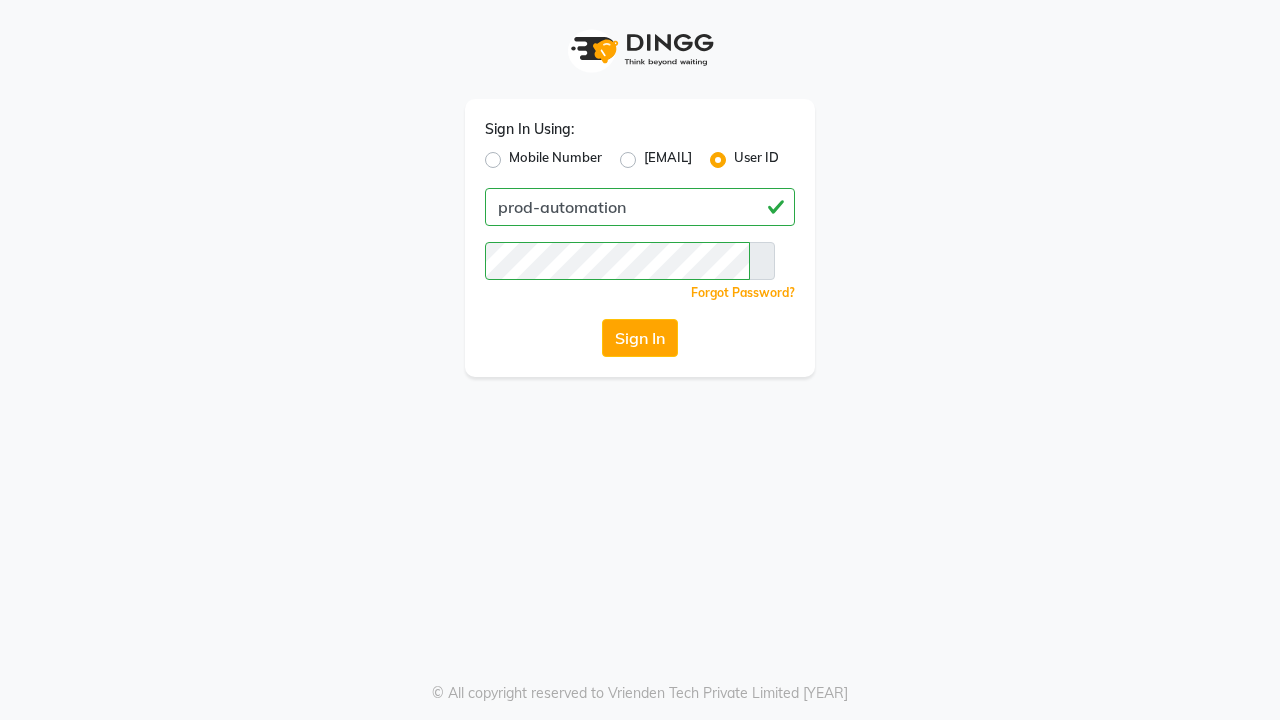 scroll, scrollTop: 0, scrollLeft: 0, axis: both 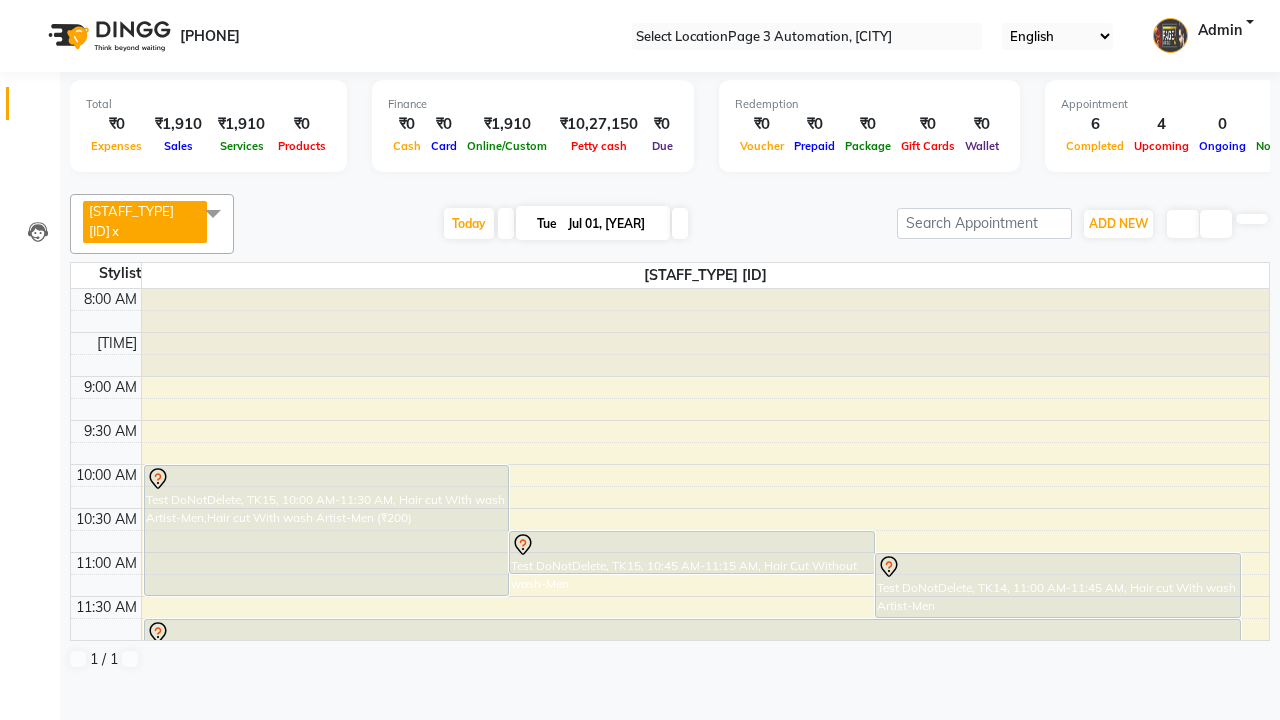click at bounding box center (31, 8) 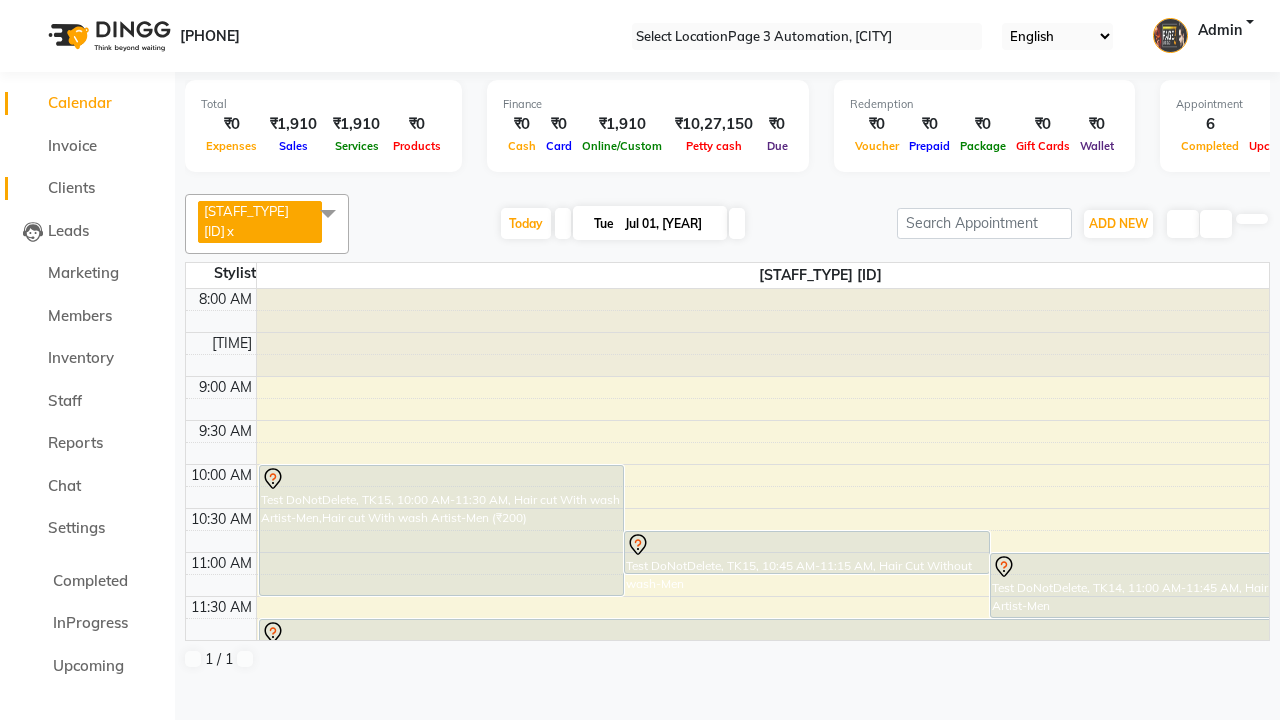 click on "Clients" at bounding box center (71, 187) 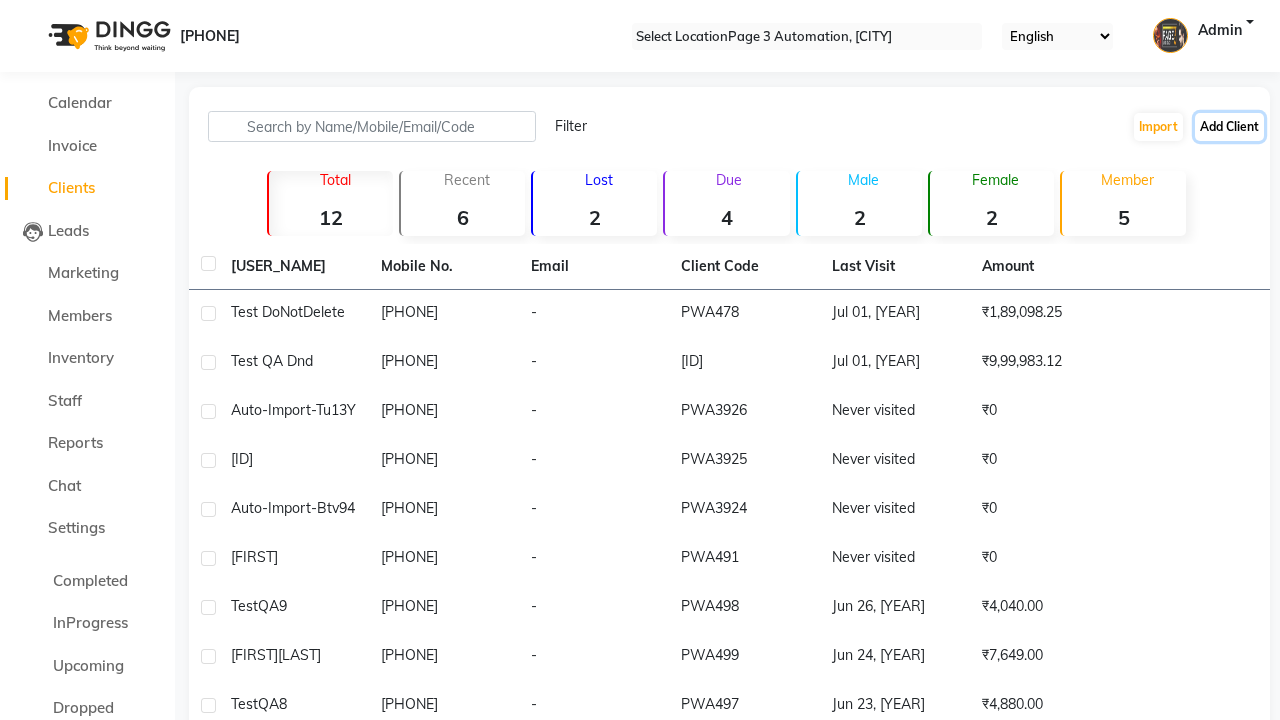 click on "Add Client" at bounding box center [1229, 127] 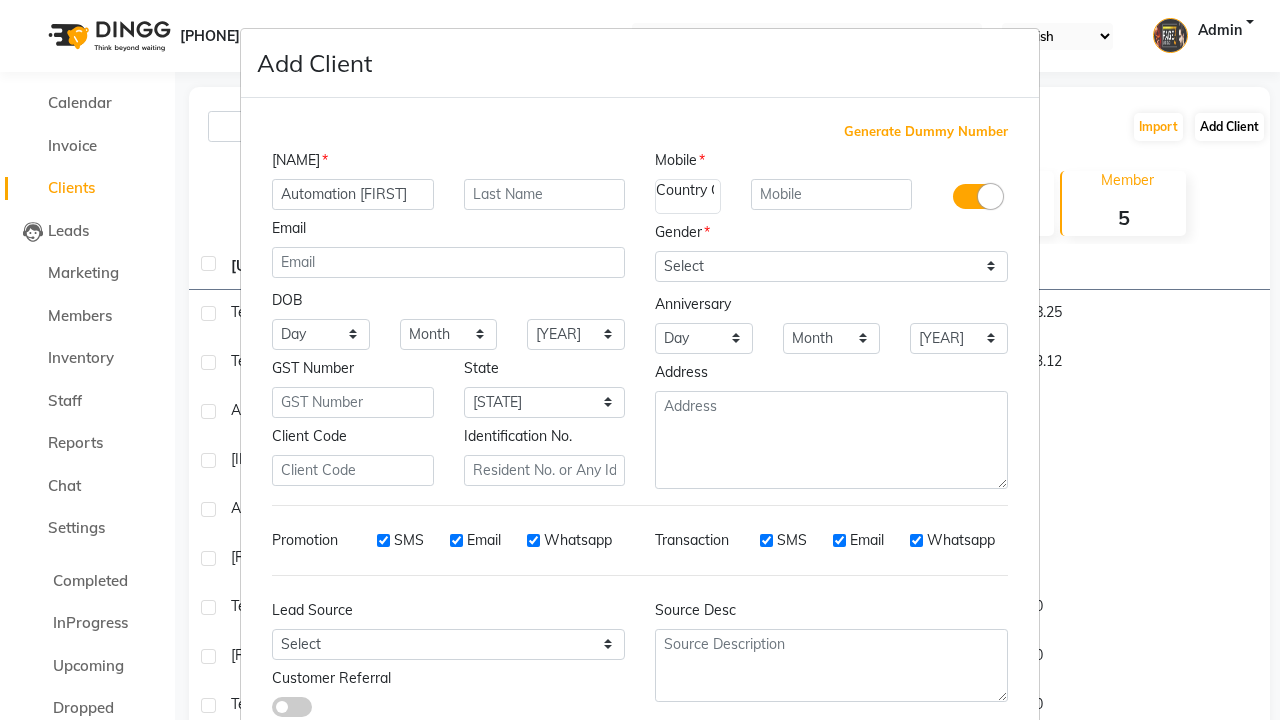 type on "Automation [FIRST]" 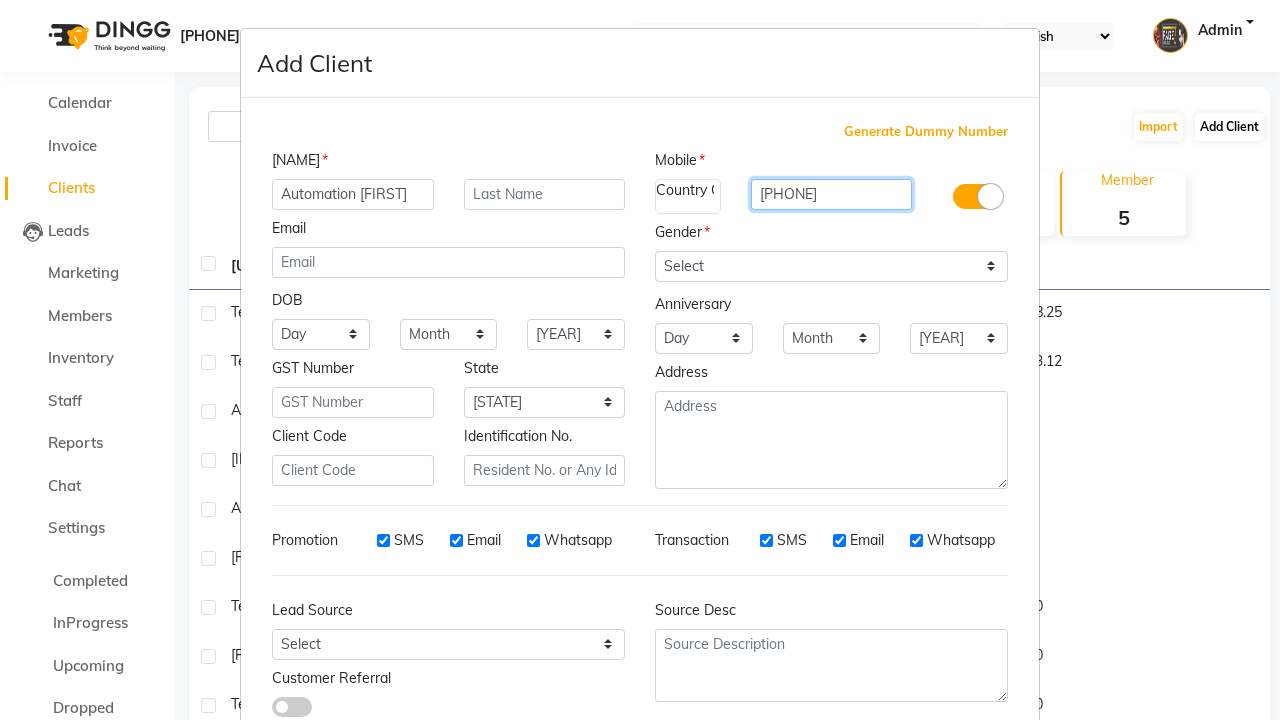 type on "[PHONE]" 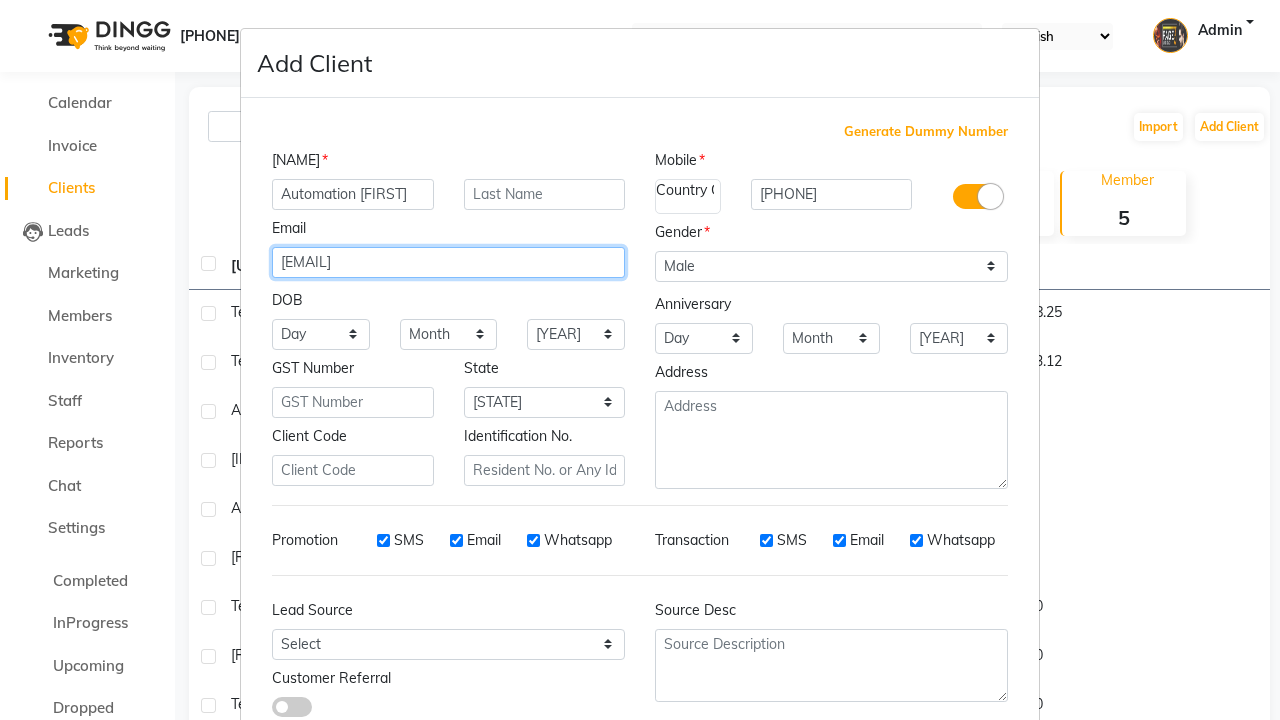 type on "[EMAIL]" 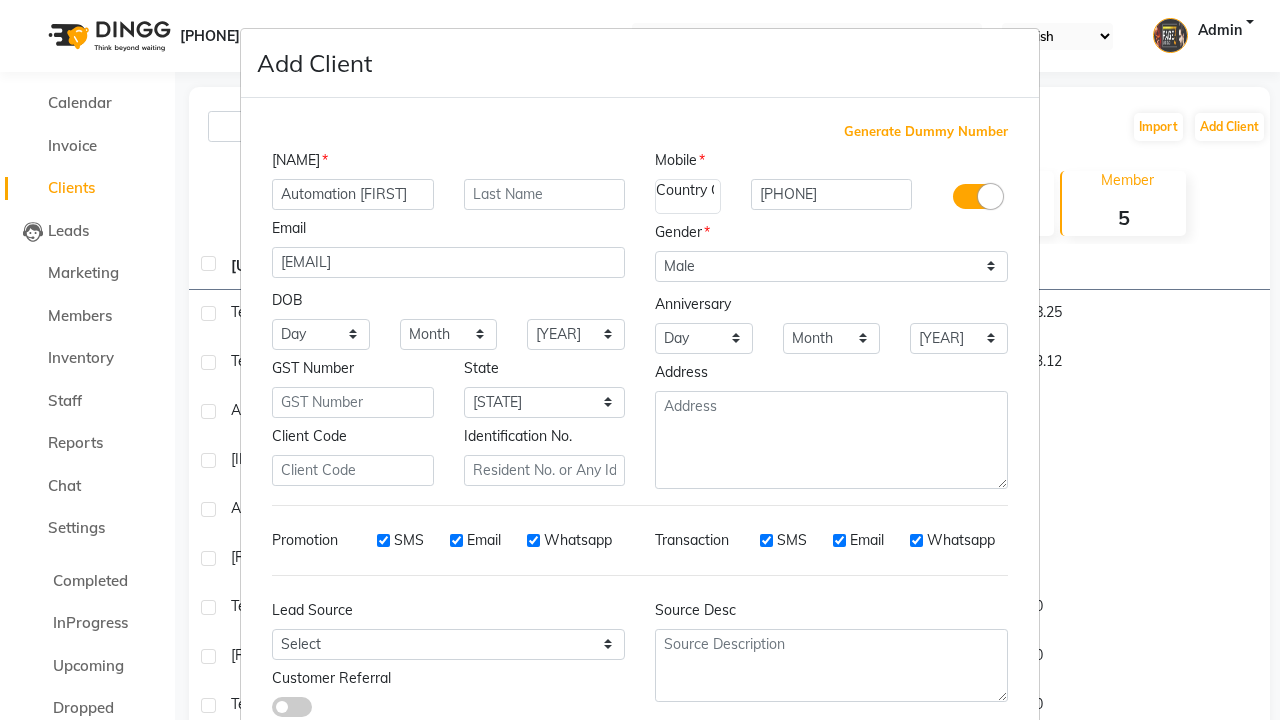 click on "Add" at bounding box center [910, 786] 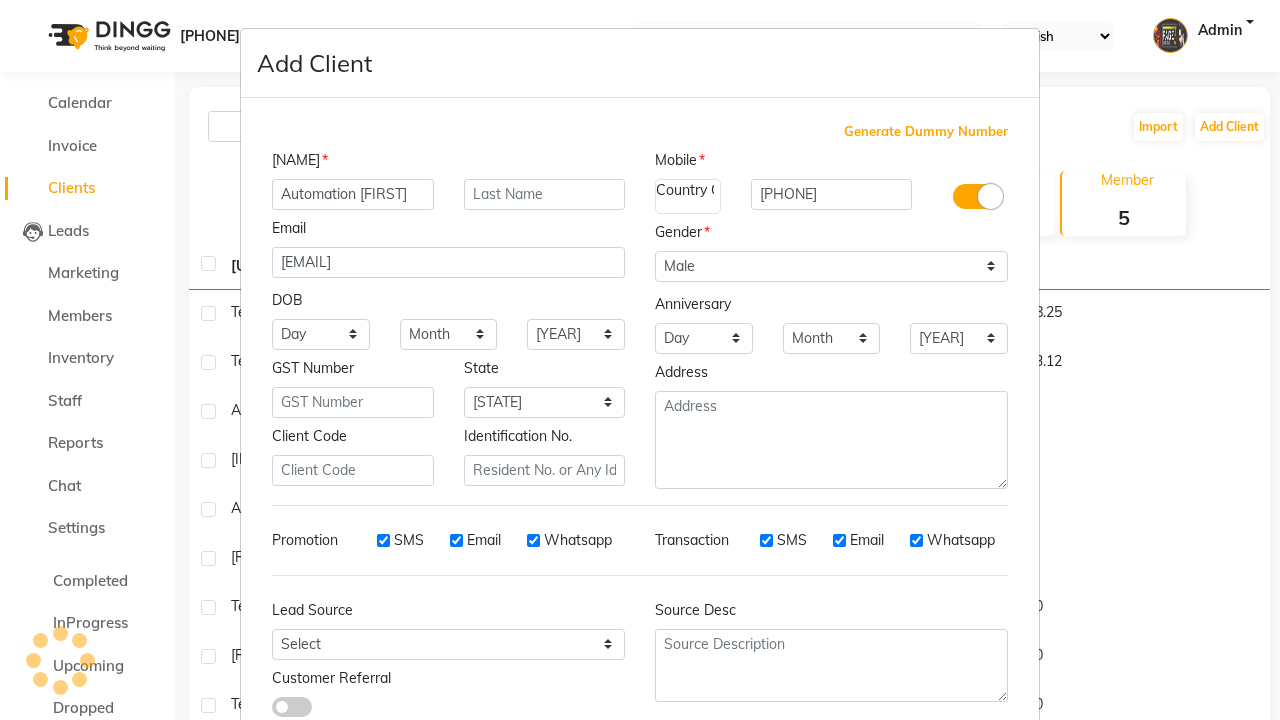 scroll, scrollTop: 129, scrollLeft: 0, axis: vertical 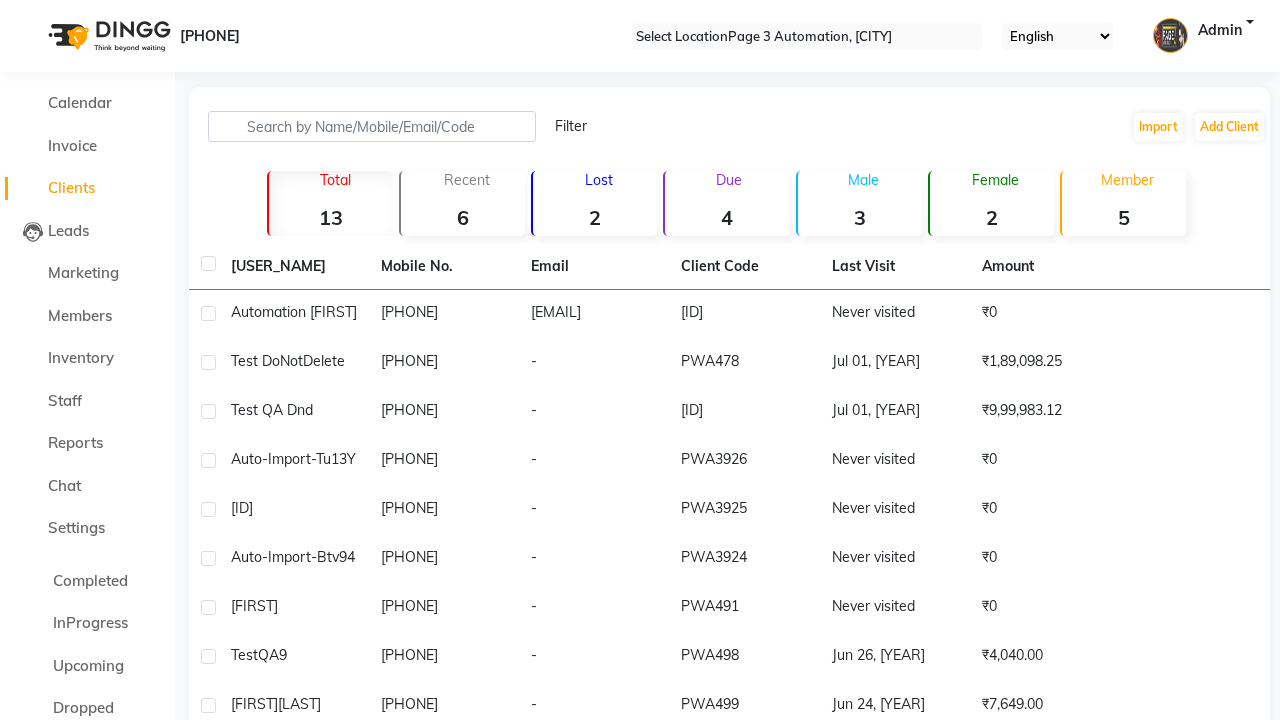 click on "[SUCCESS_MESSAGE]" at bounding box center (640, 897) 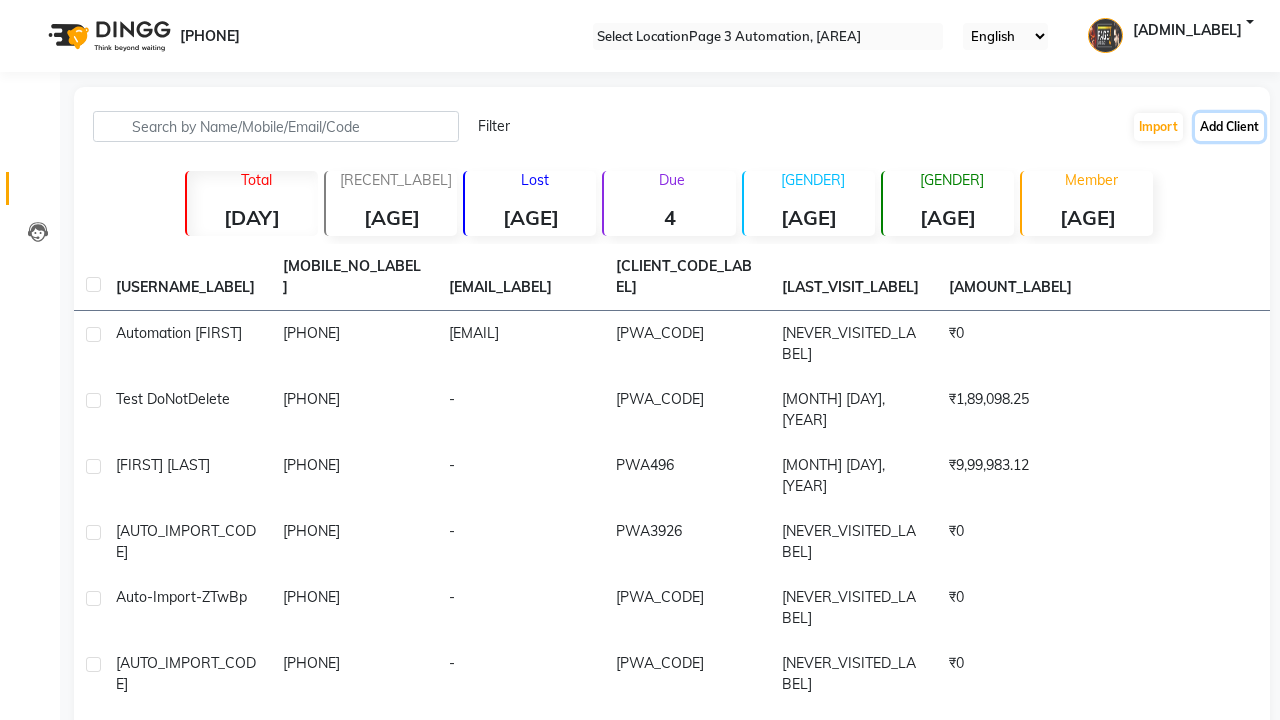 click on "Add Client" at bounding box center [1229, 127] 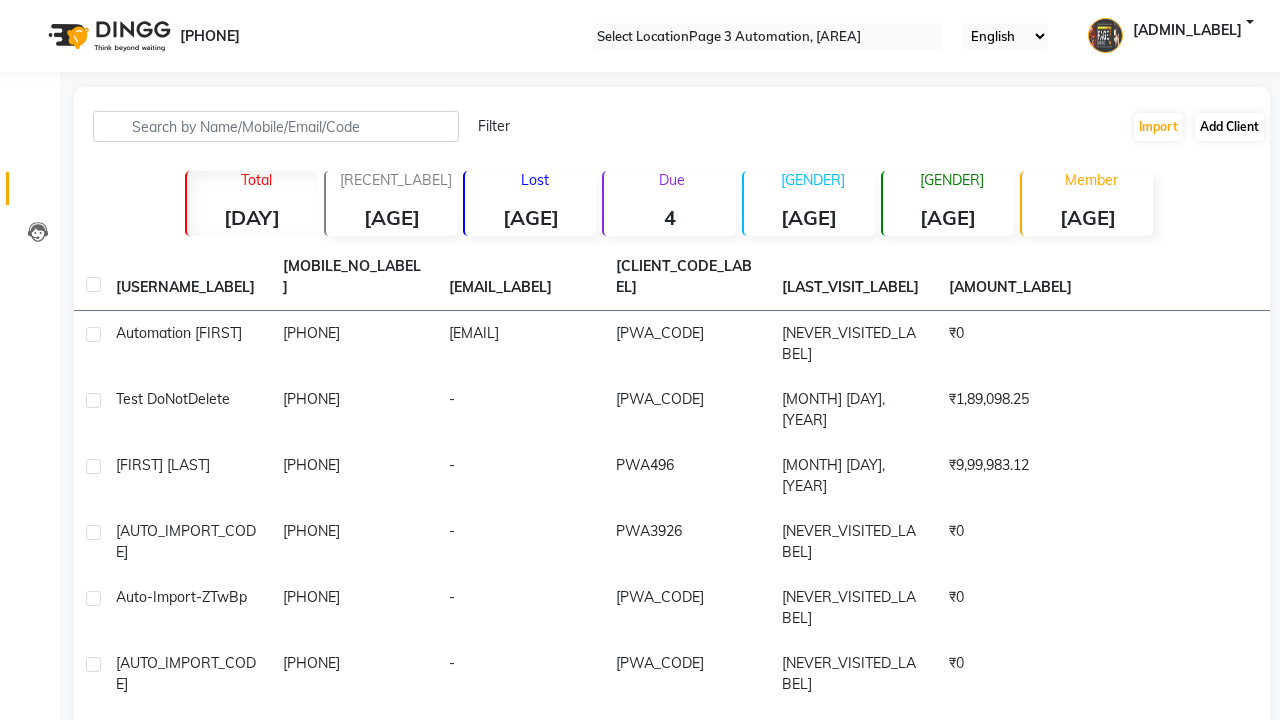 scroll, scrollTop: 0, scrollLeft: 0, axis: both 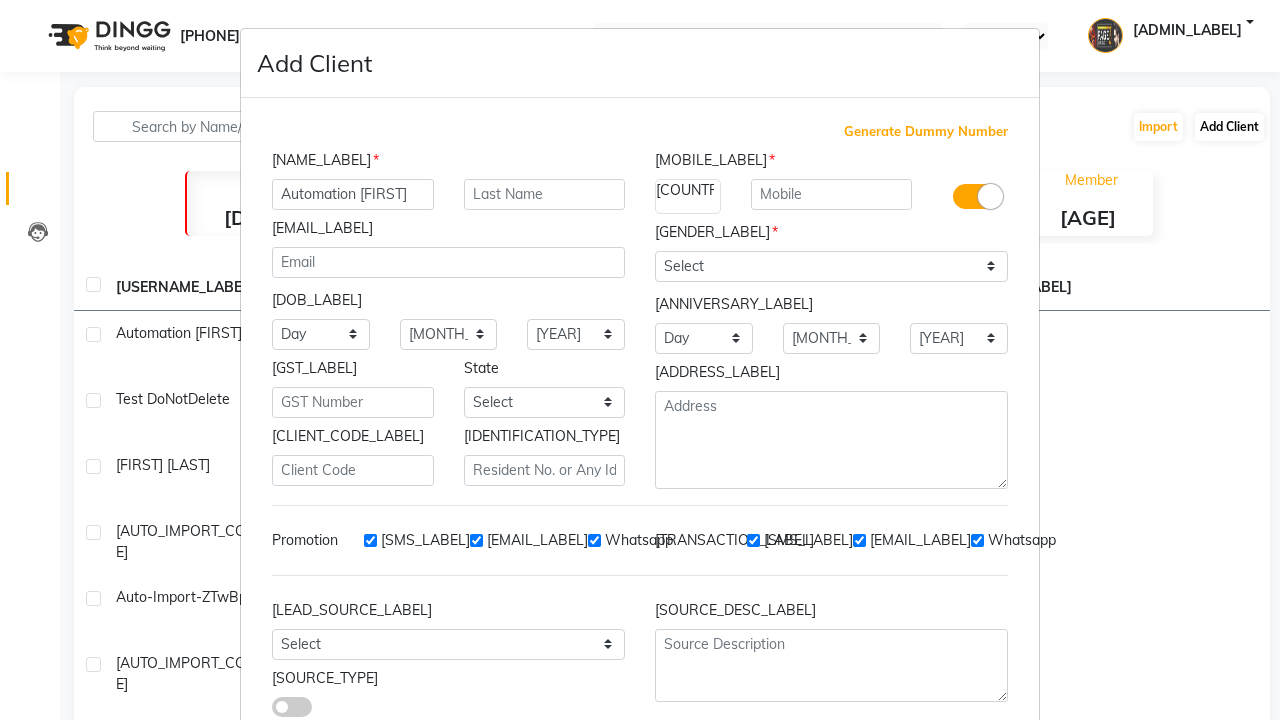 type on "Automation [FIRST]" 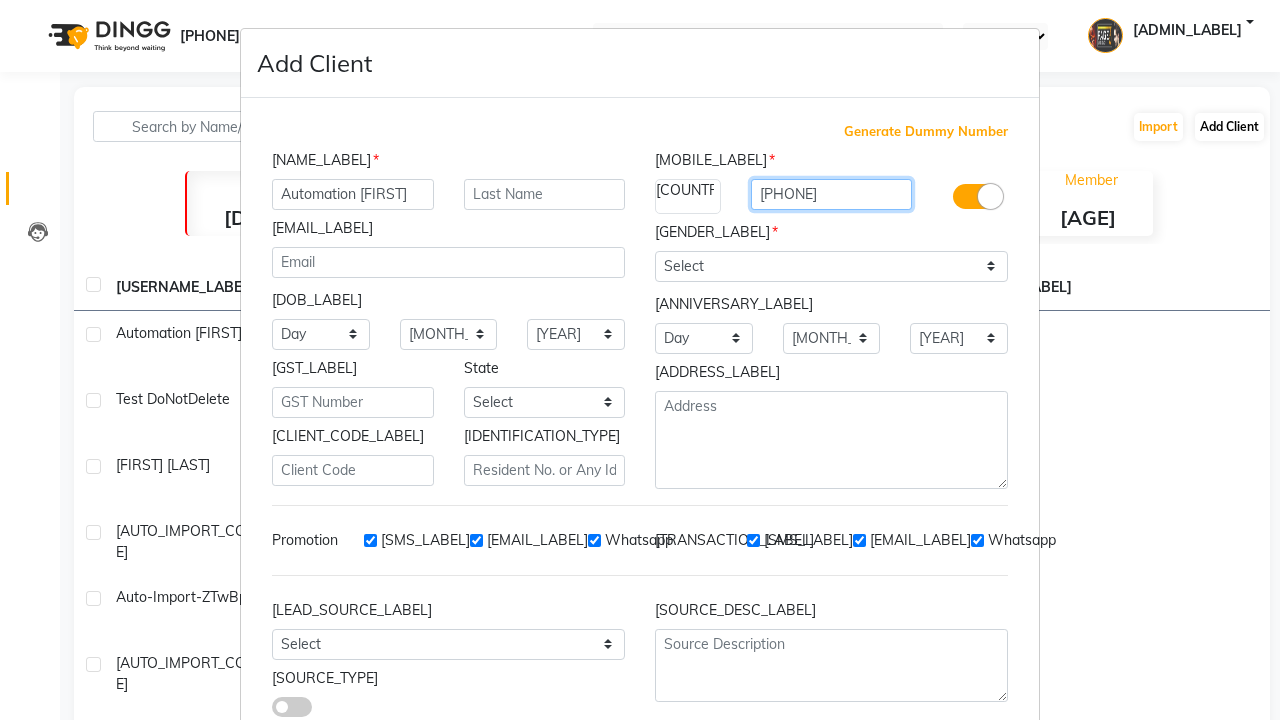 type on "[PHONE]" 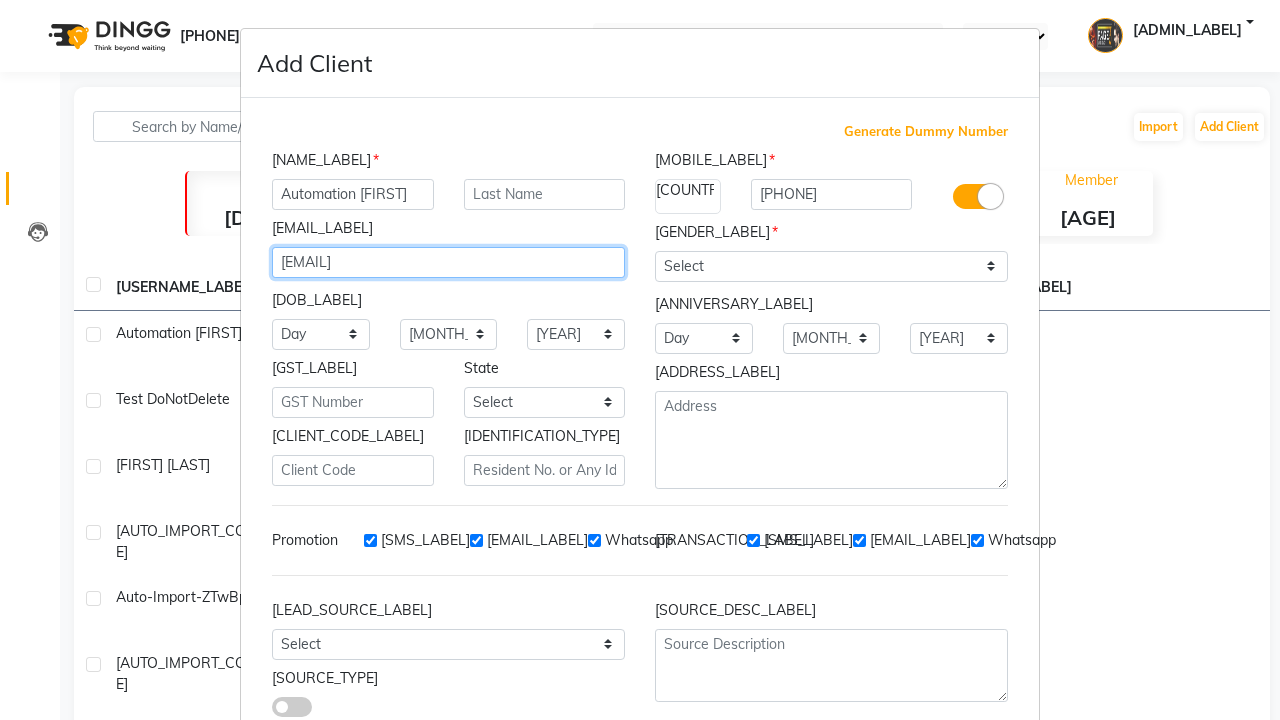 type on "[EMAIL]" 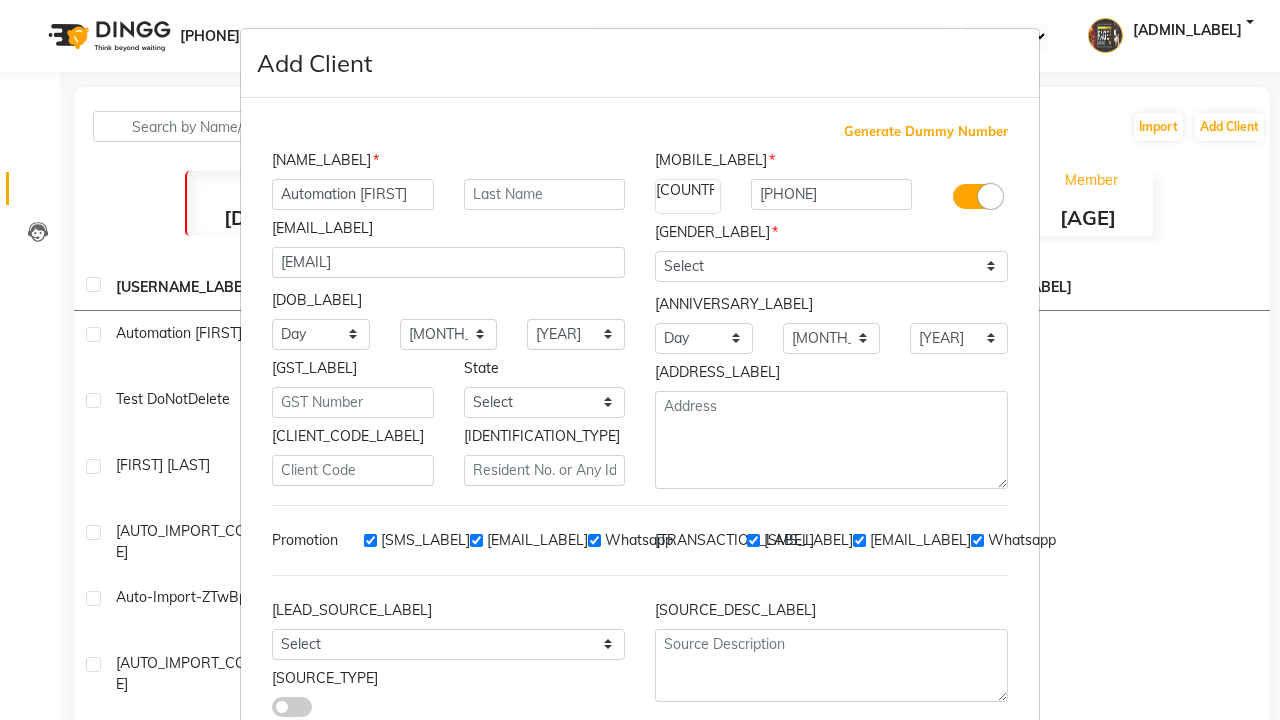 click on "Add" at bounding box center [910, 786] 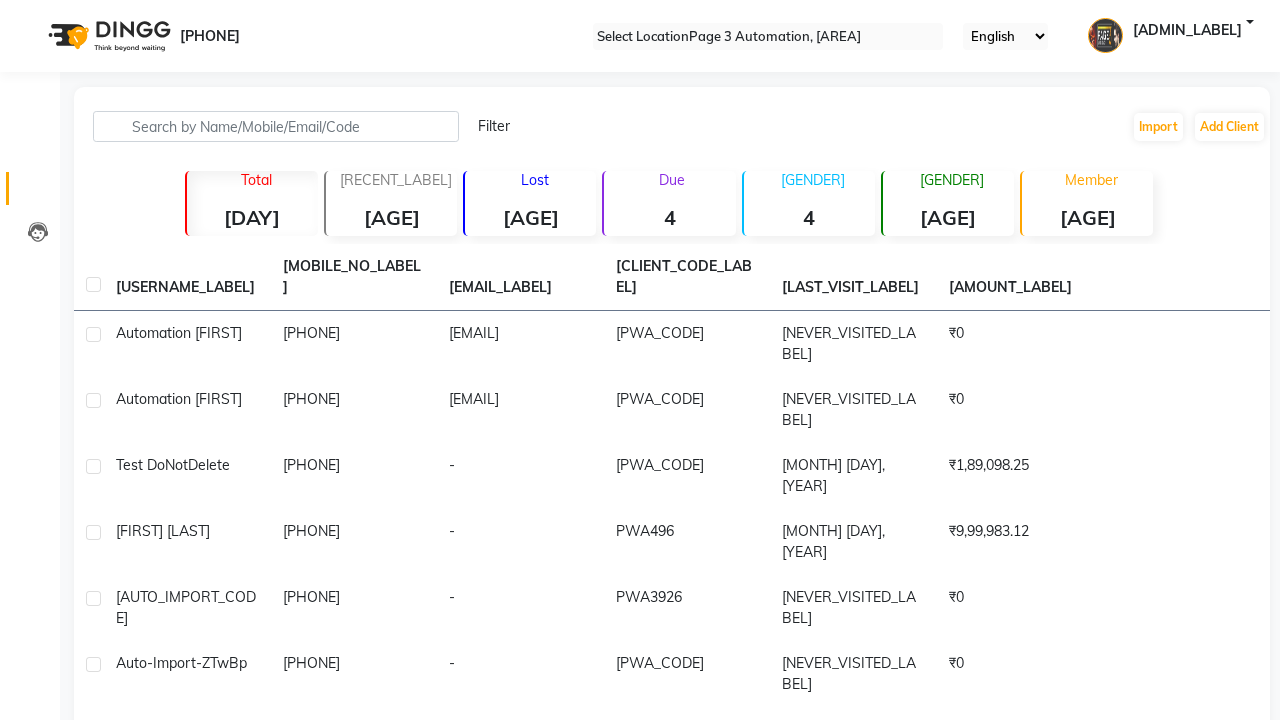 click on "[SUCCESS_MESSAGE]" at bounding box center (640, 1088) 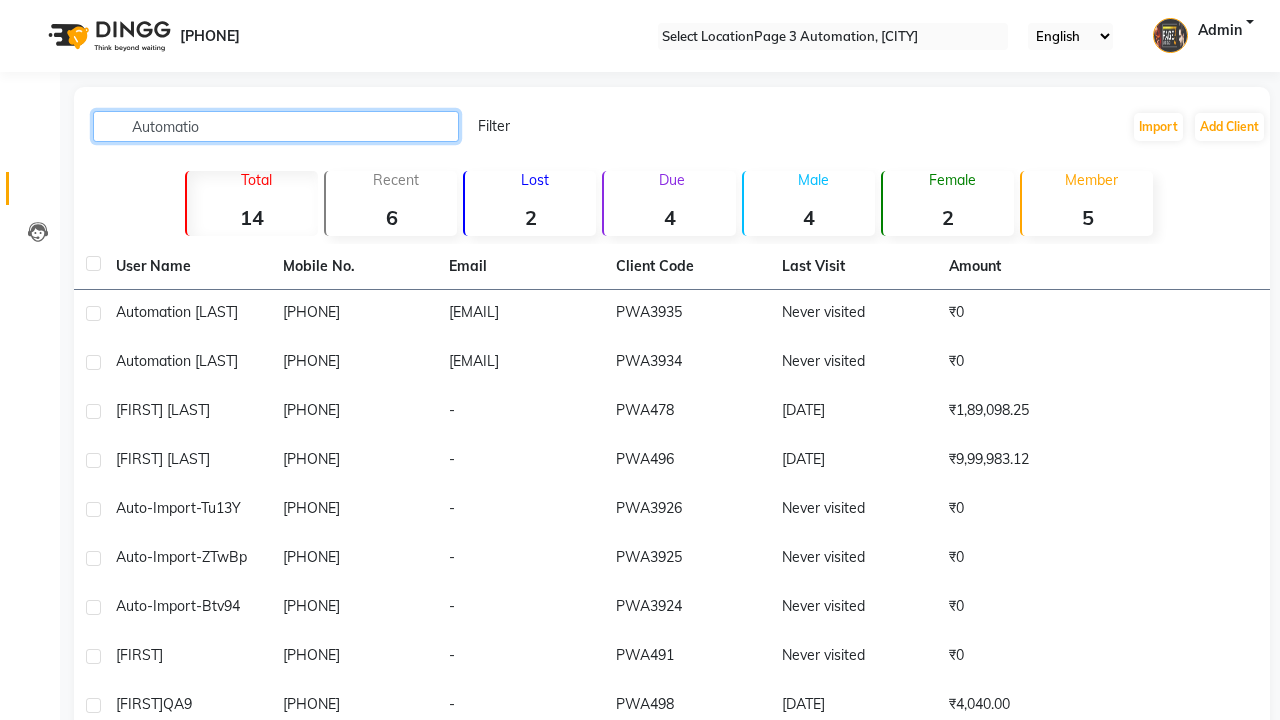 scroll, scrollTop: 0, scrollLeft: 0, axis: both 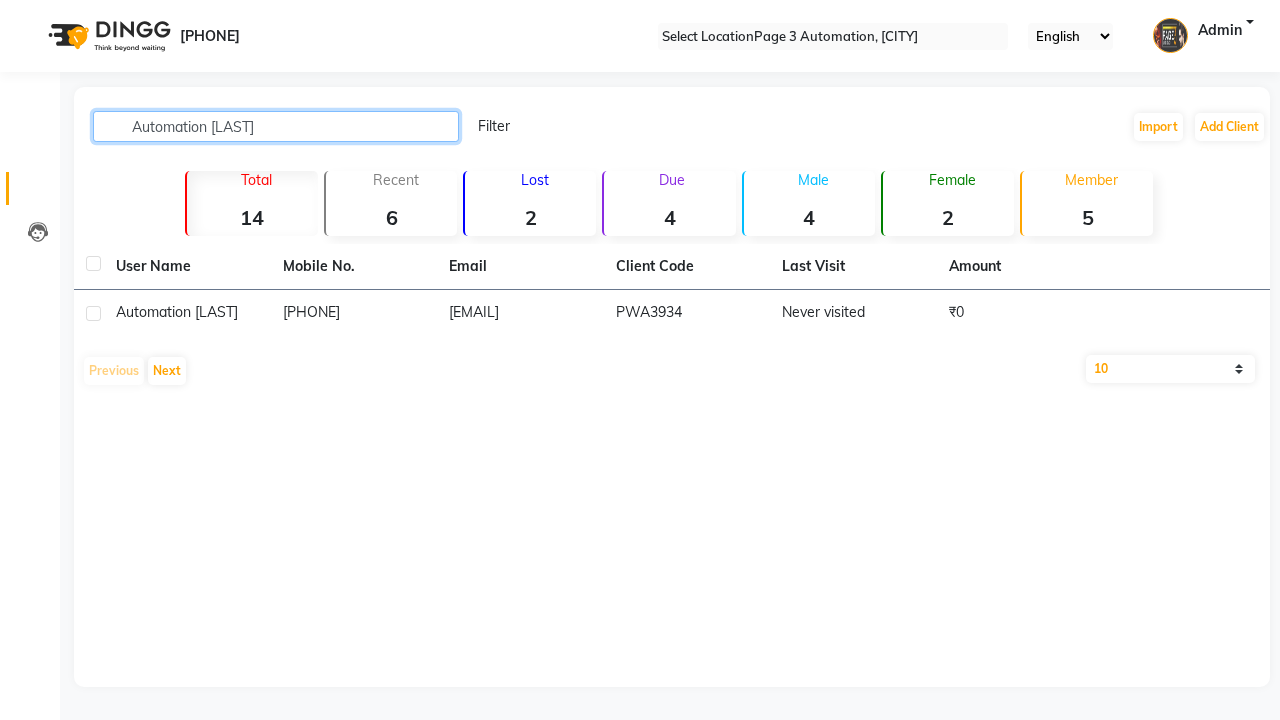 type on "Automation [LAST]" 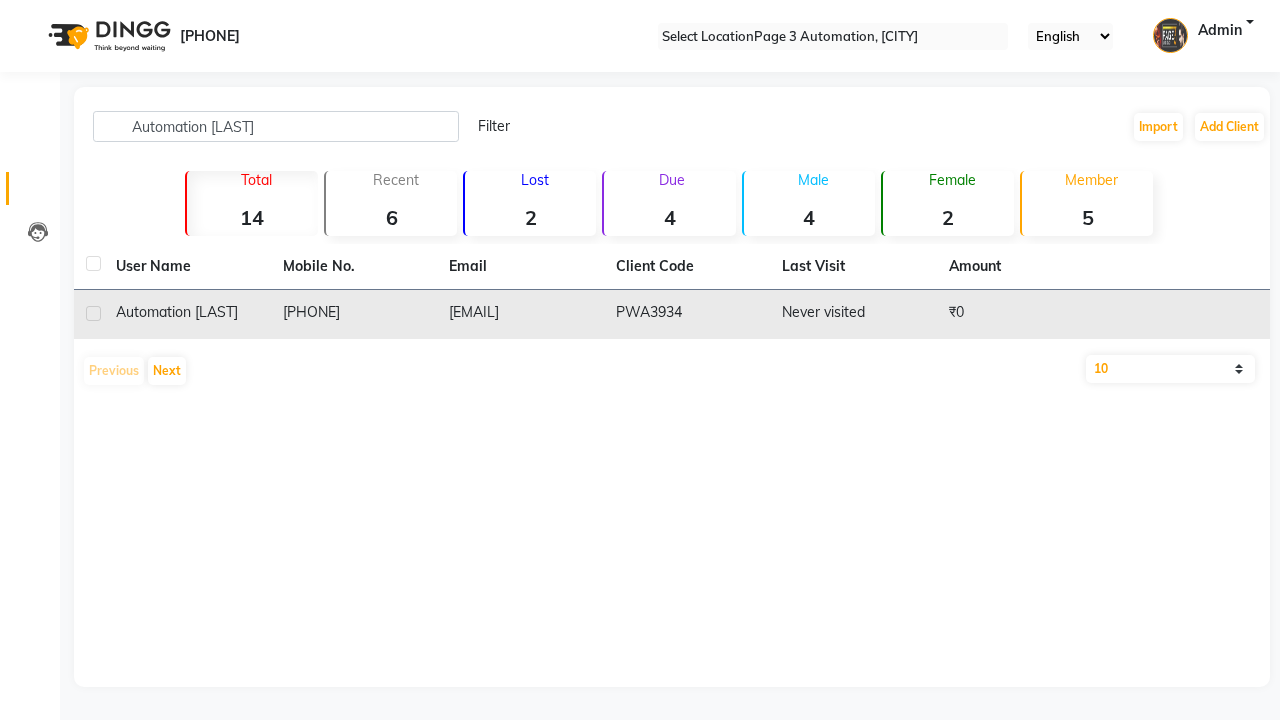 click on "PWA3934" at bounding box center [687, 314] 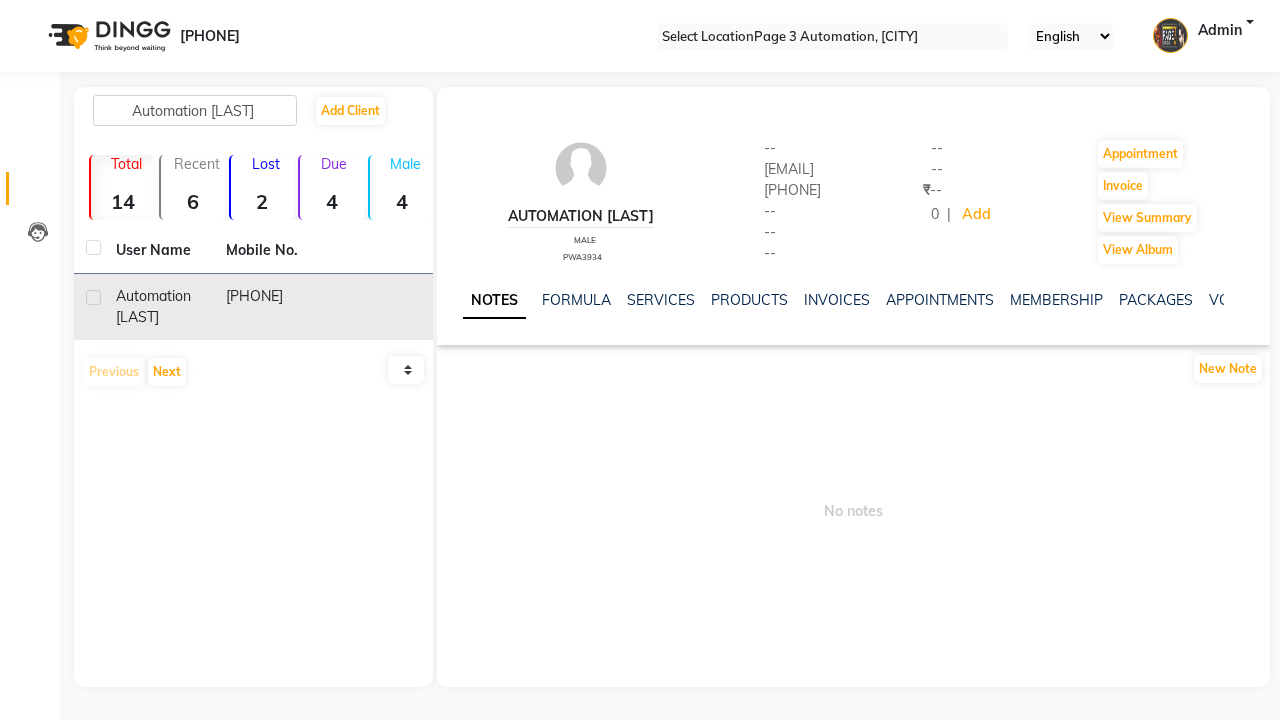 click on "FAMILY" at bounding box center [1555, 300] 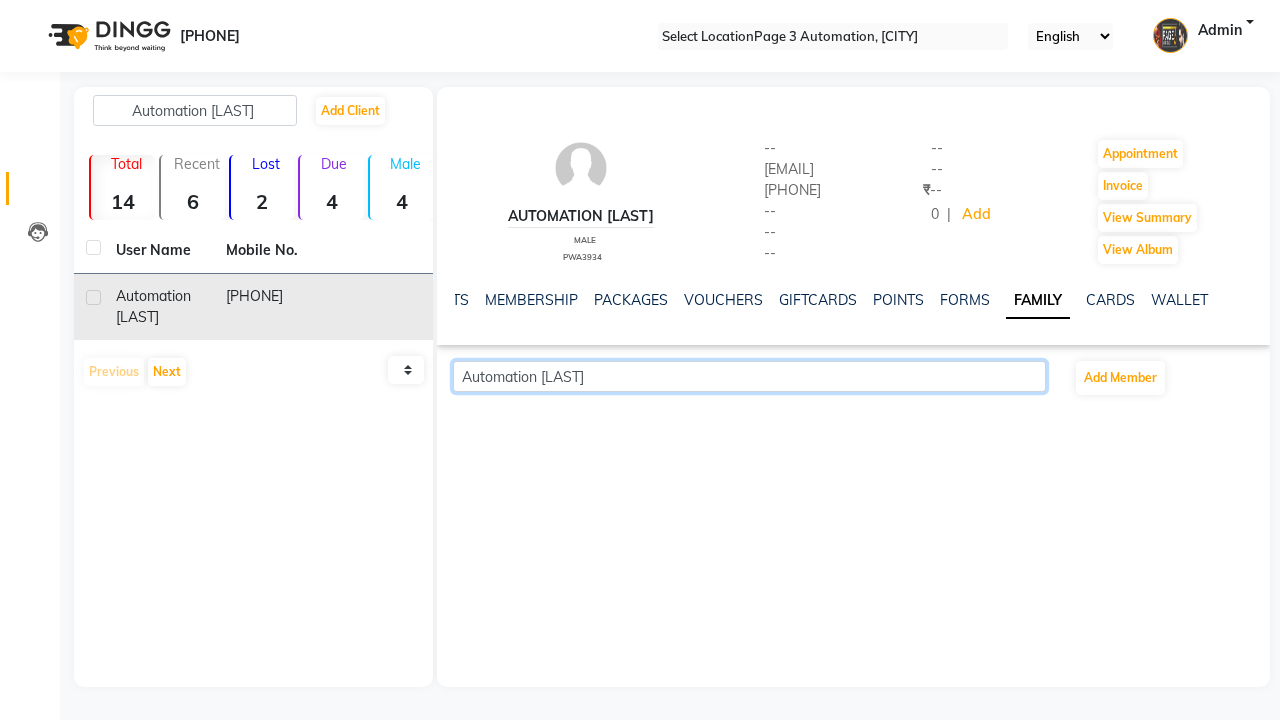 scroll, scrollTop: 0, scrollLeft: 353, axis: horizontal 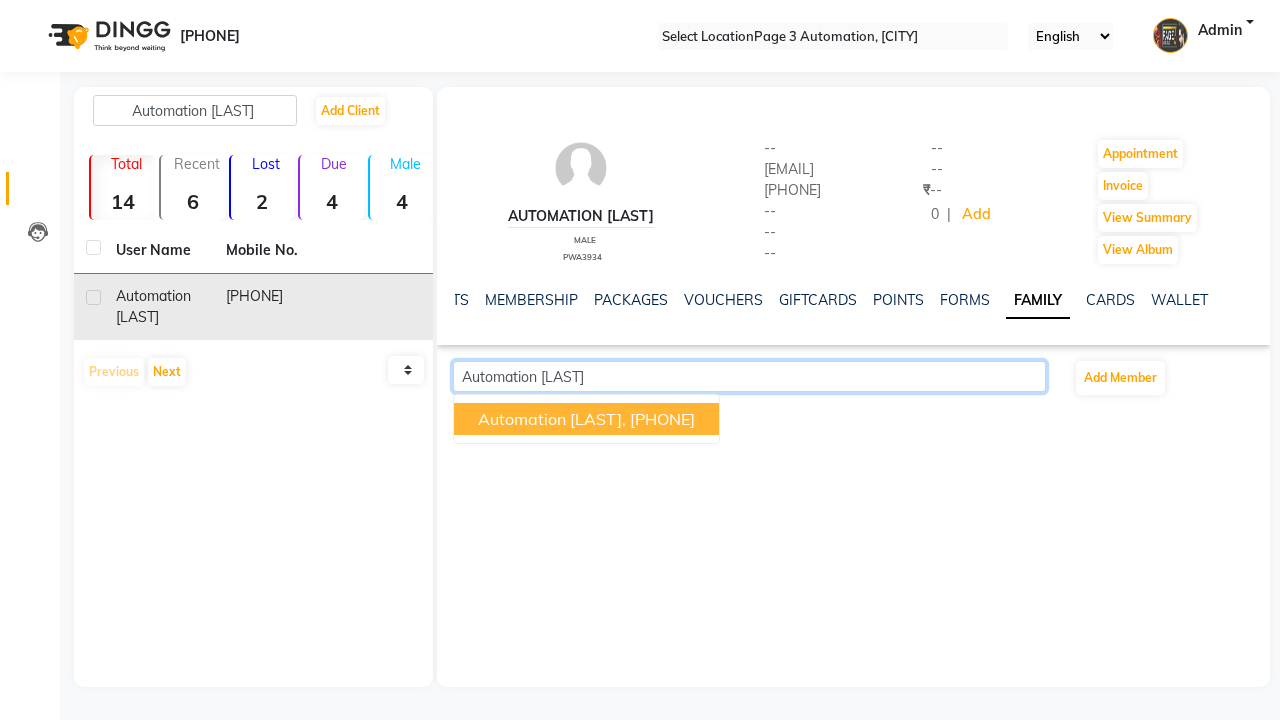 click on "Automation [LAST]," at bounding box center [552, 419] 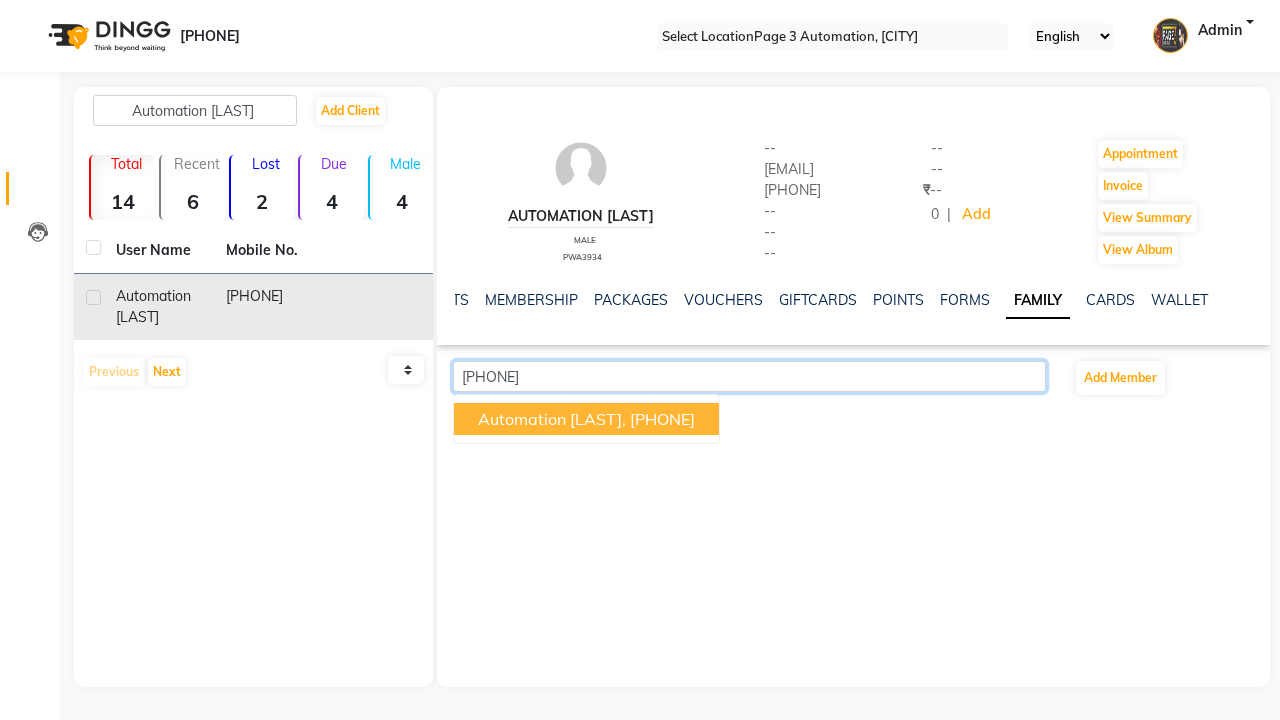 type on "9884883829" 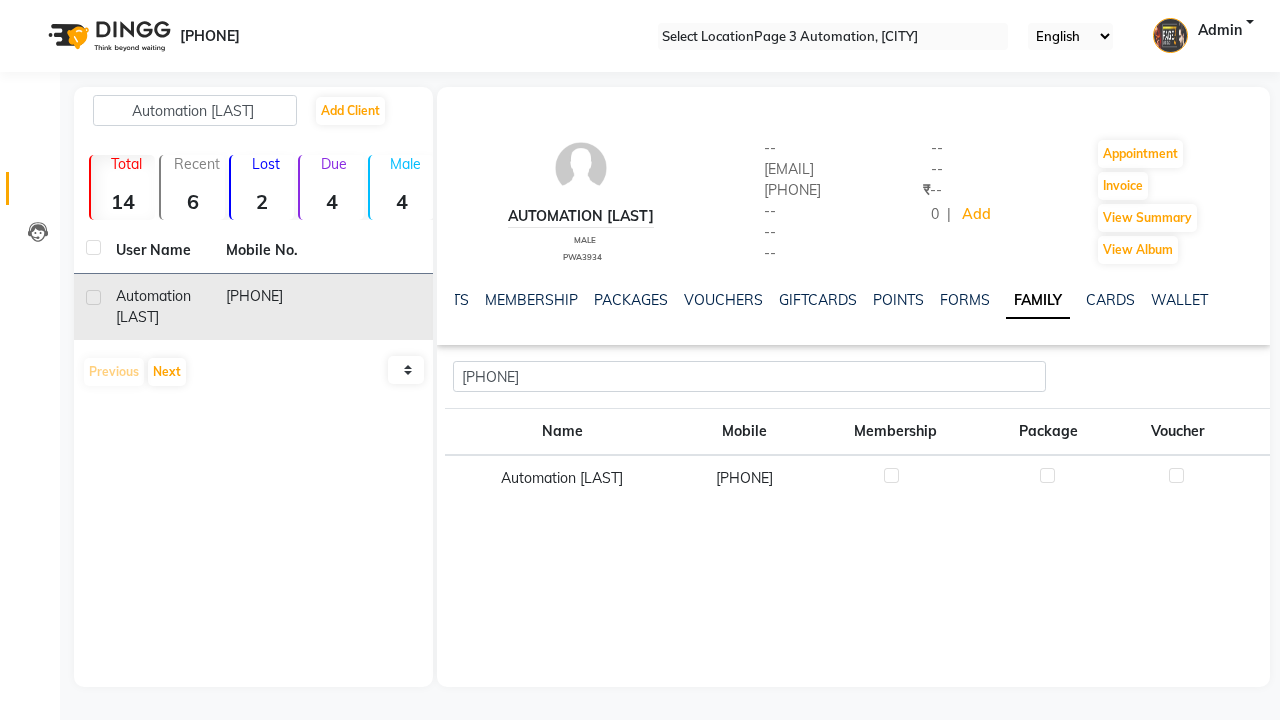 click on "Family member updated successfully!" at bounding box center (640, 772) 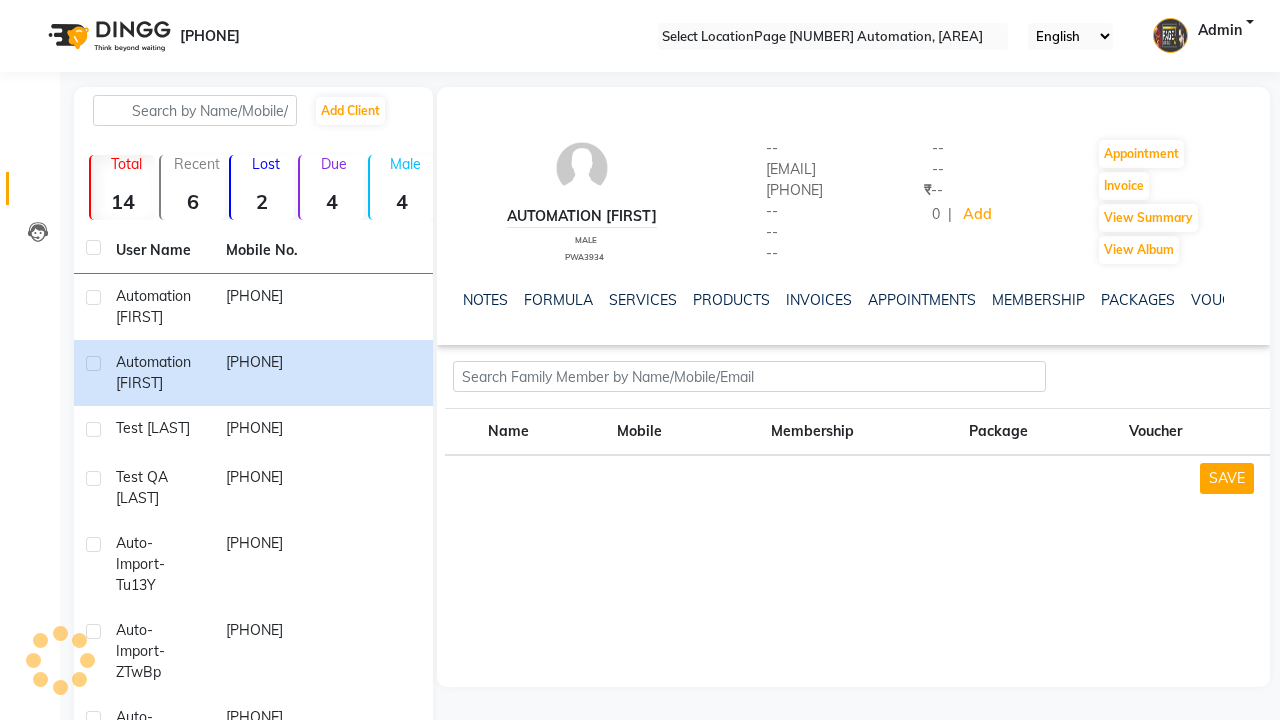 scroll, scrollTop: 0, scrollLeft: 0, axis: both 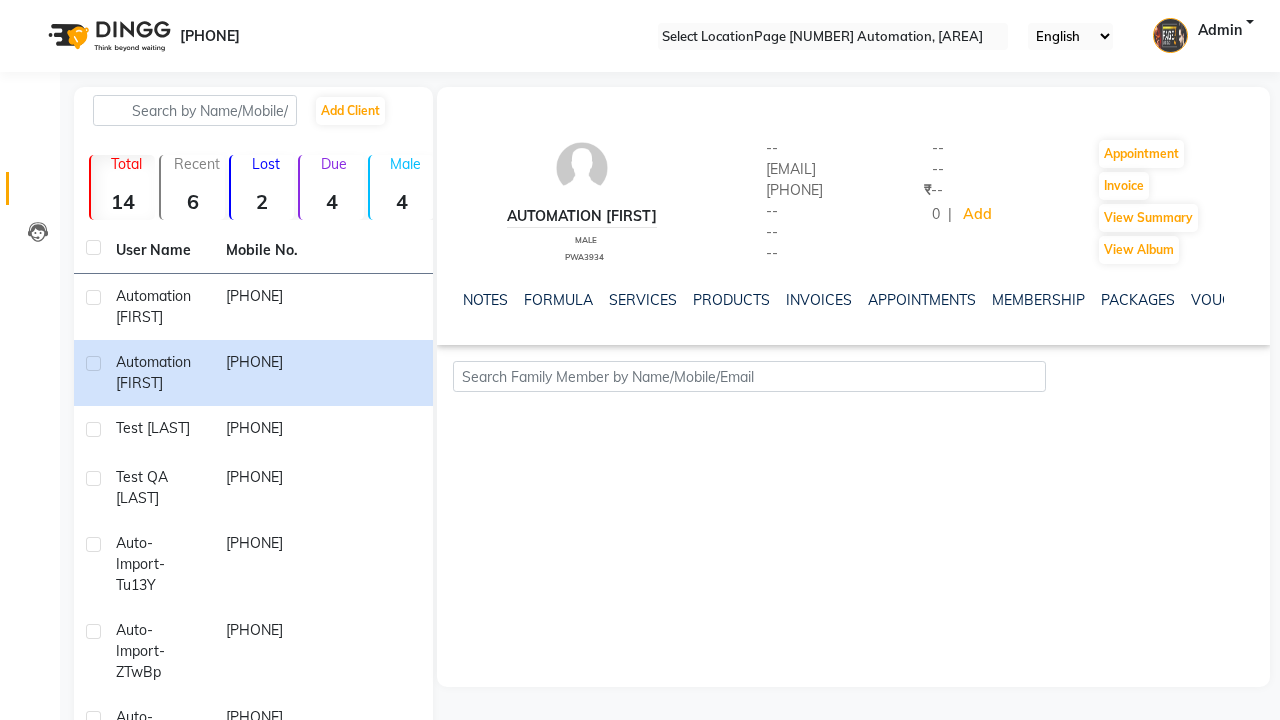 click on "Family member updated successfully!" at bounding box center (640, 1063) 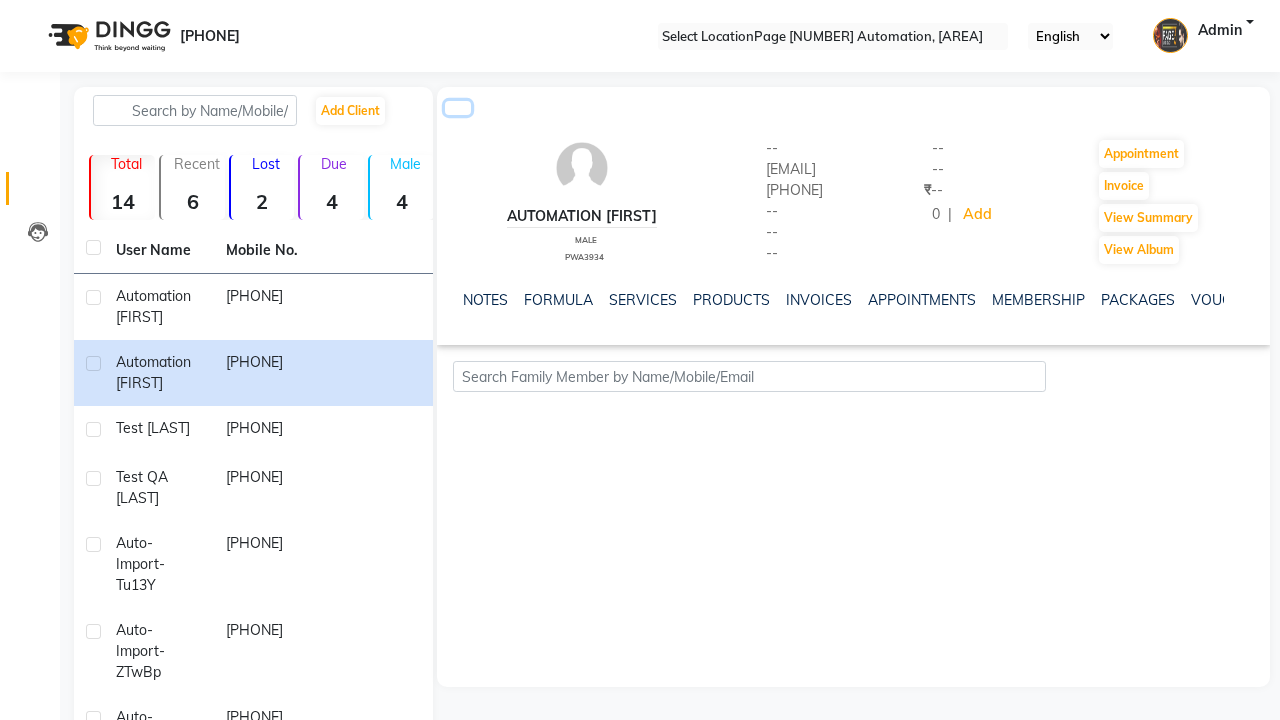 click at bounding box center (458, 108) 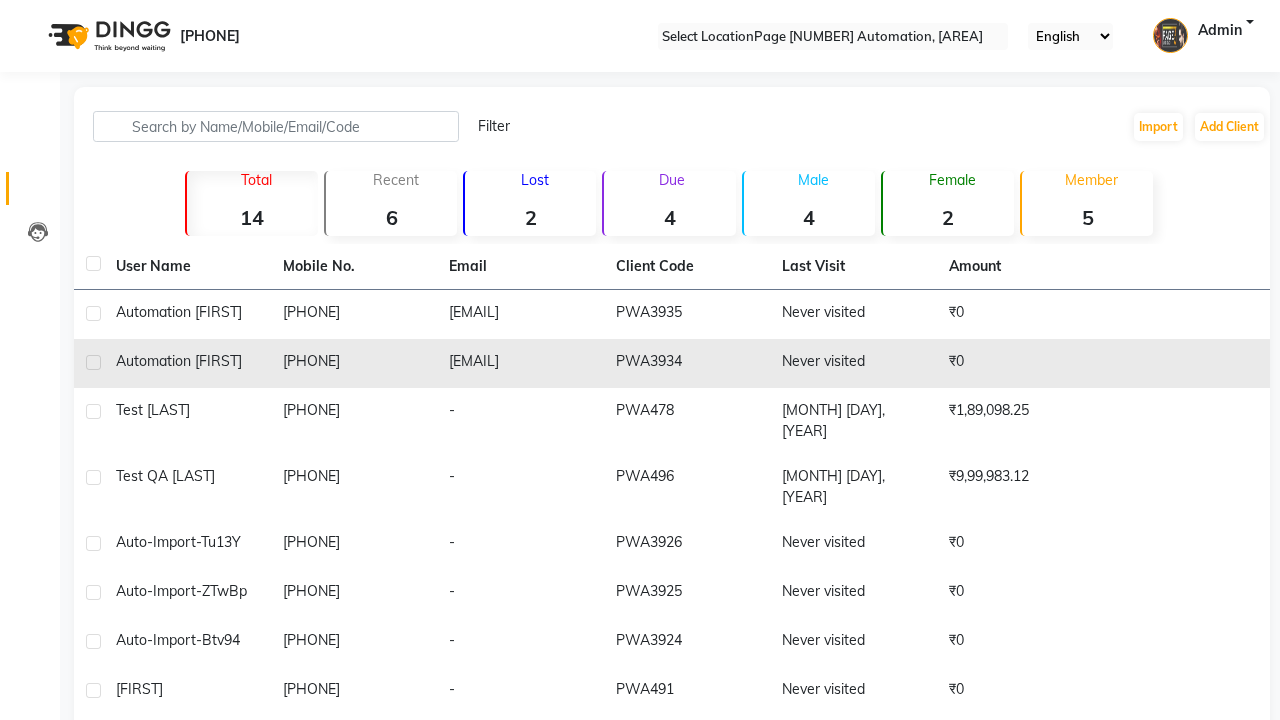 click at bounding box center [93, 362] 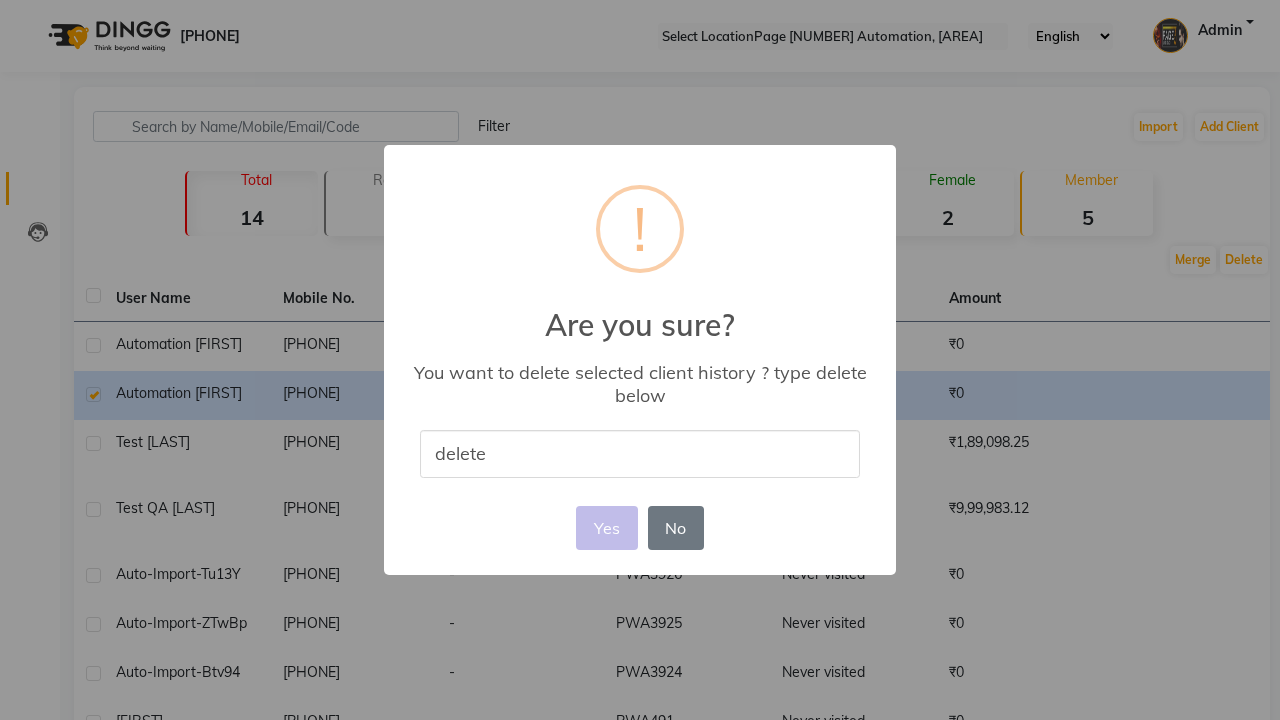 type on "delete" 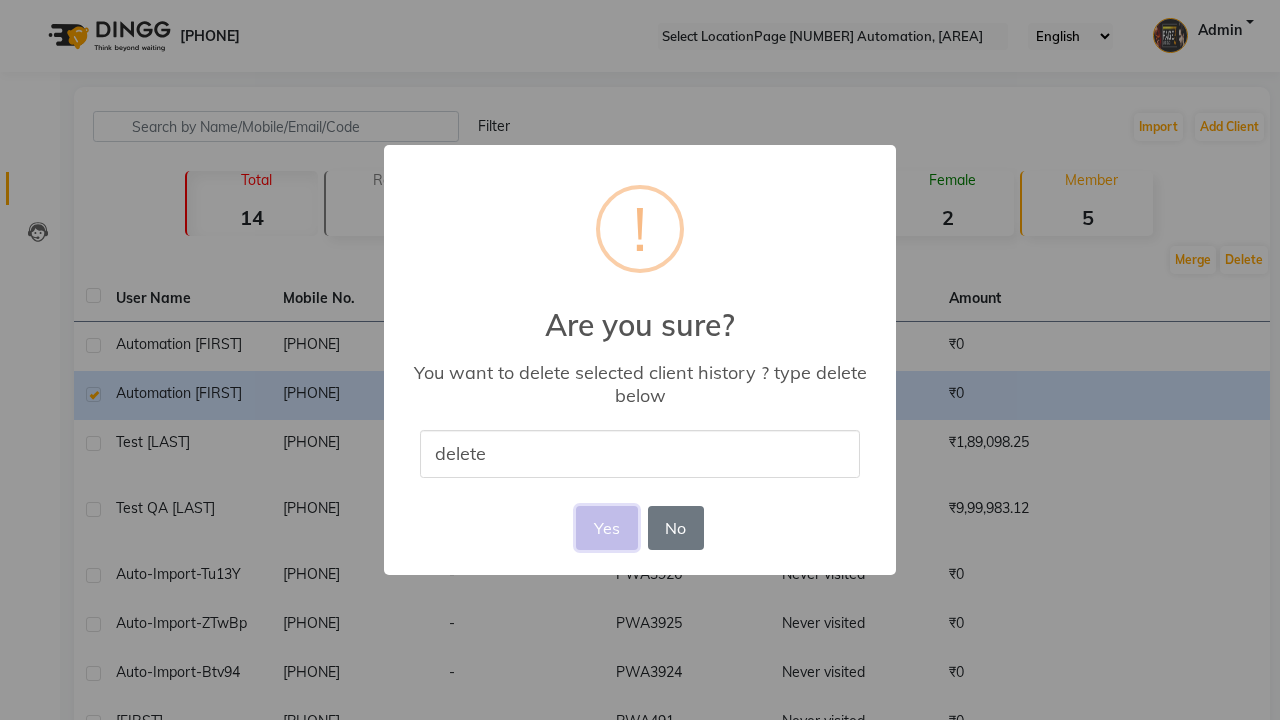 click on "Yes" at bounding box center [606, 528] 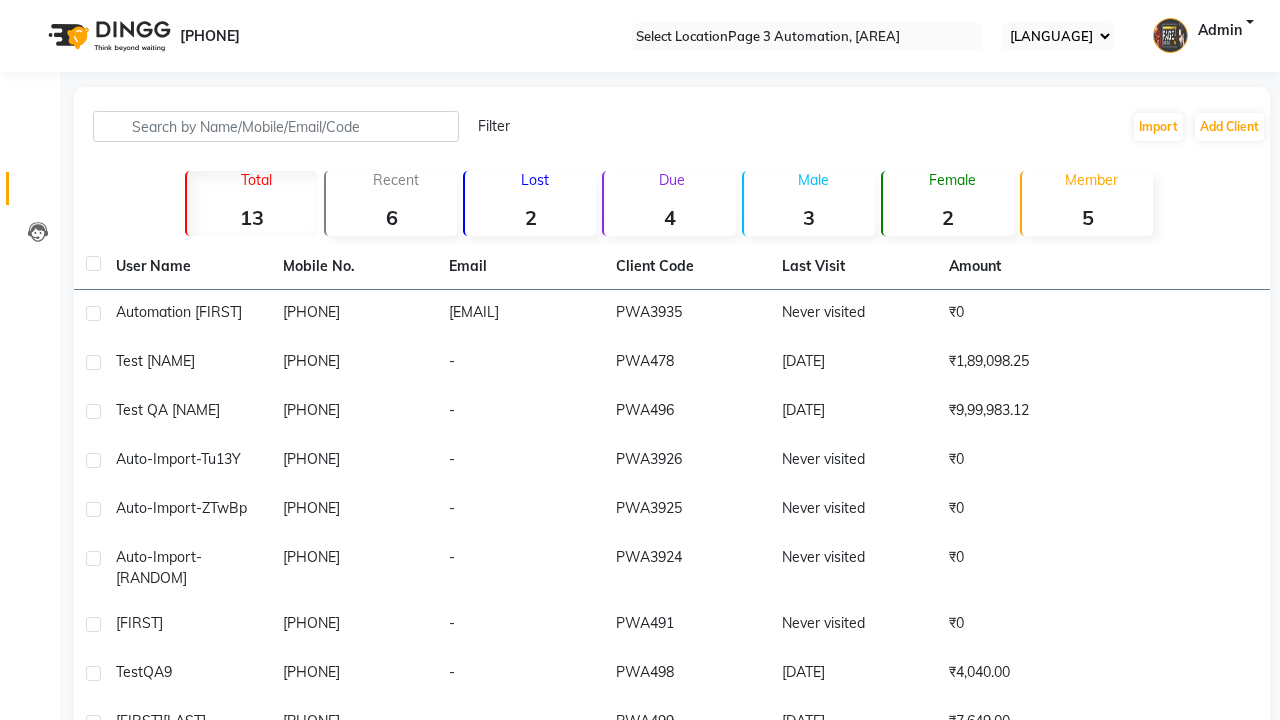 scroll, scrollTop: 0, scrollLeft: 0, axis: both 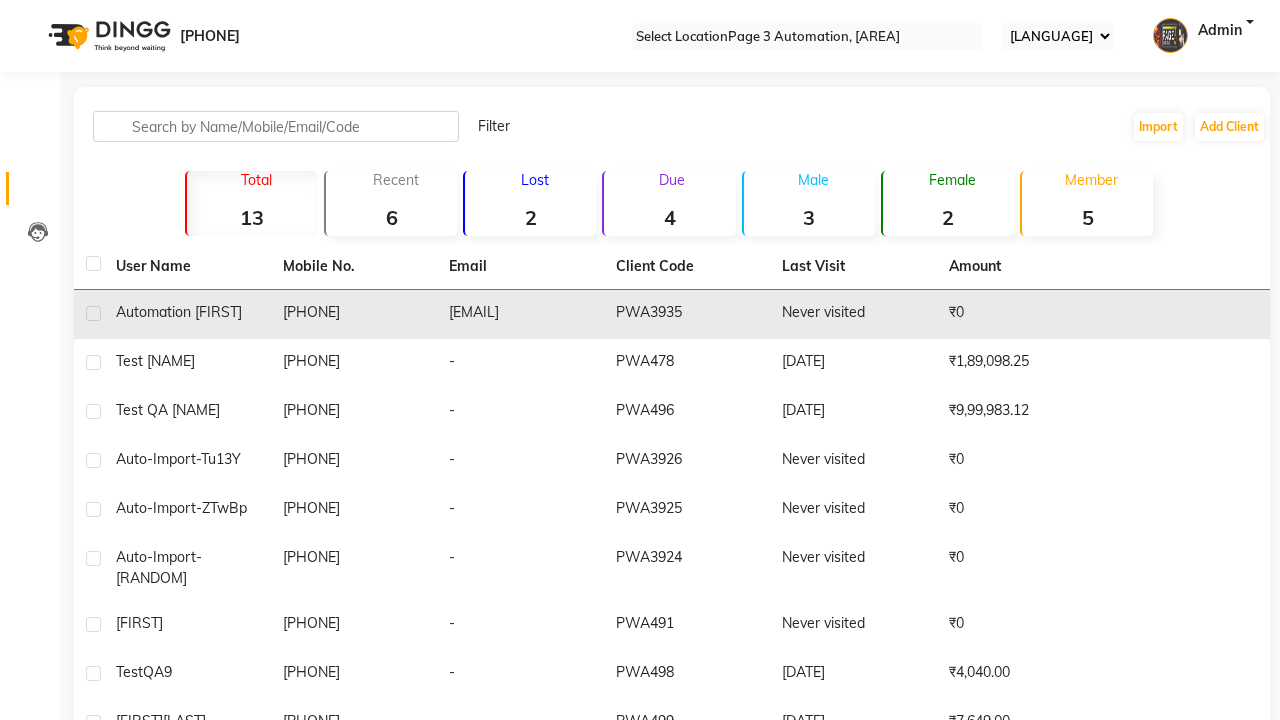 click at bounding box center (93, 313) 